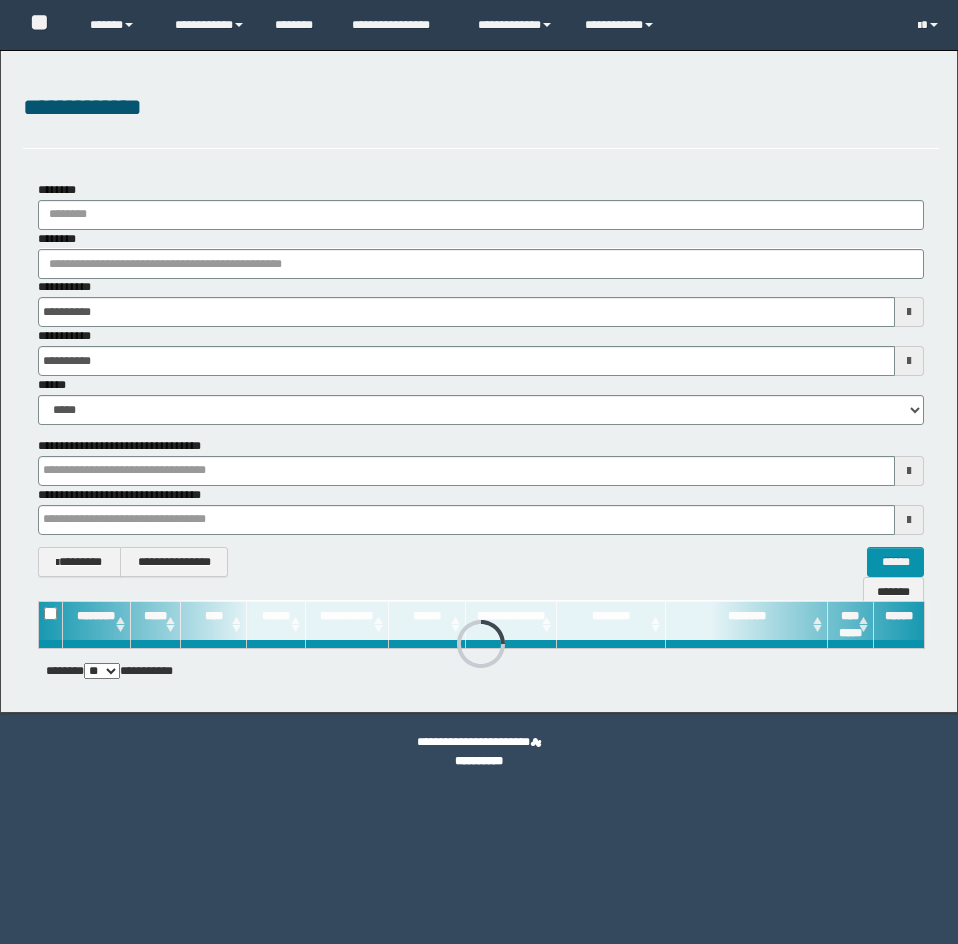 scroll, scrollTop: 0, scrollLeft: 0, axis: both 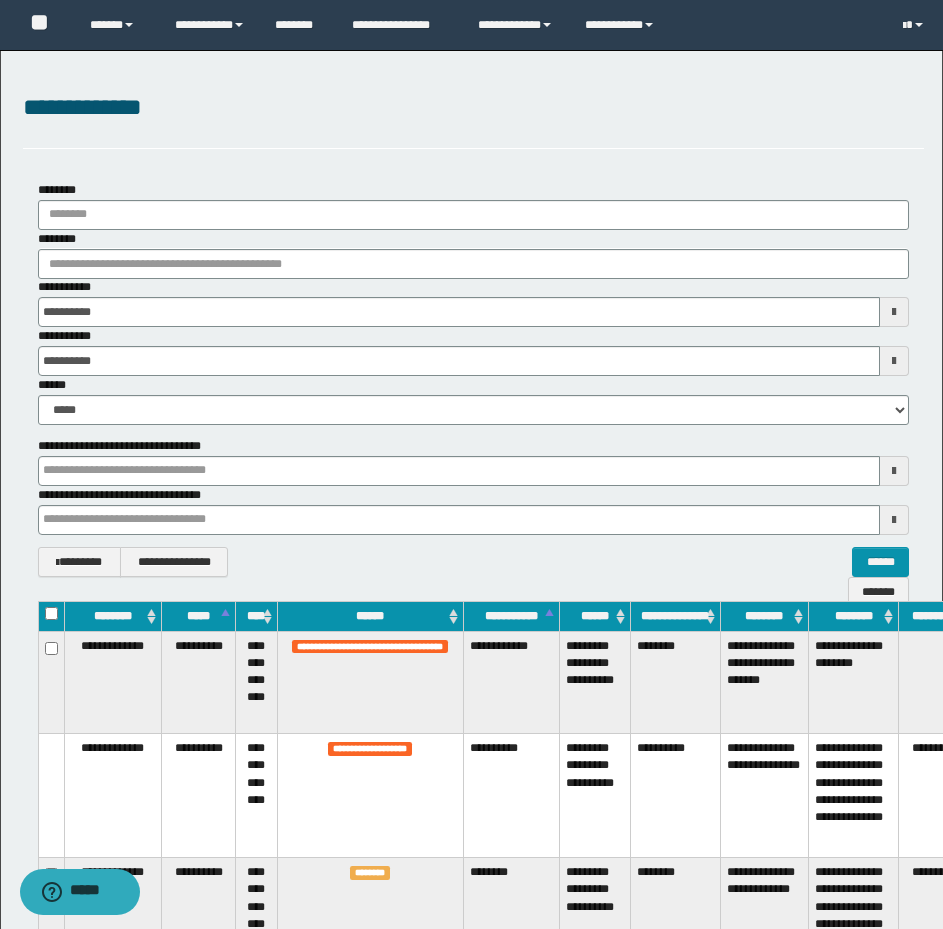 click on "**********" at bounding box center [471, 3320] 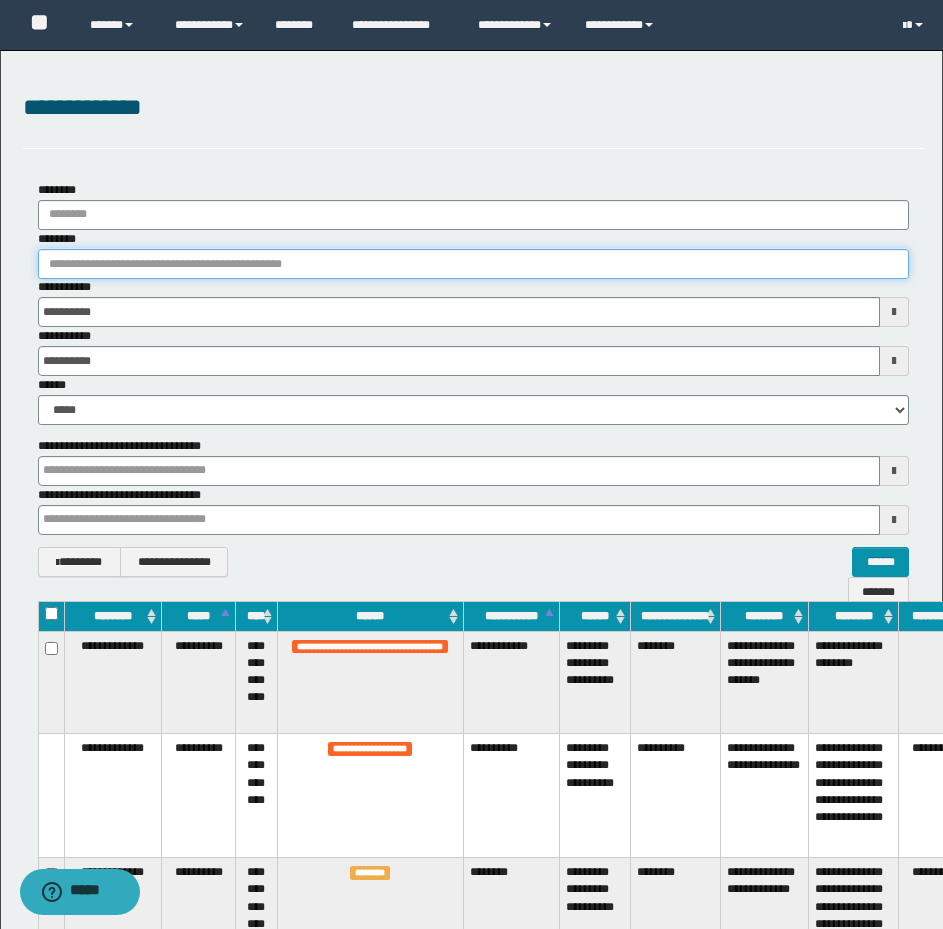 click on "********" at bounding box center [473, 264] 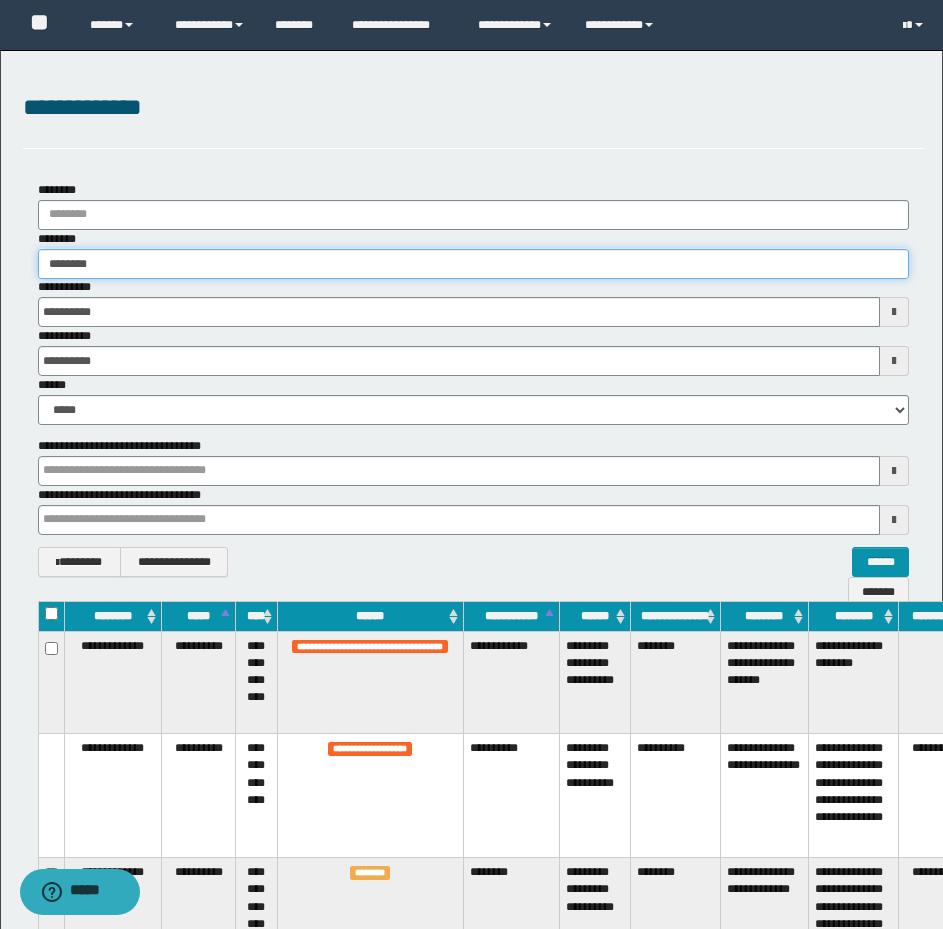 type on "********" 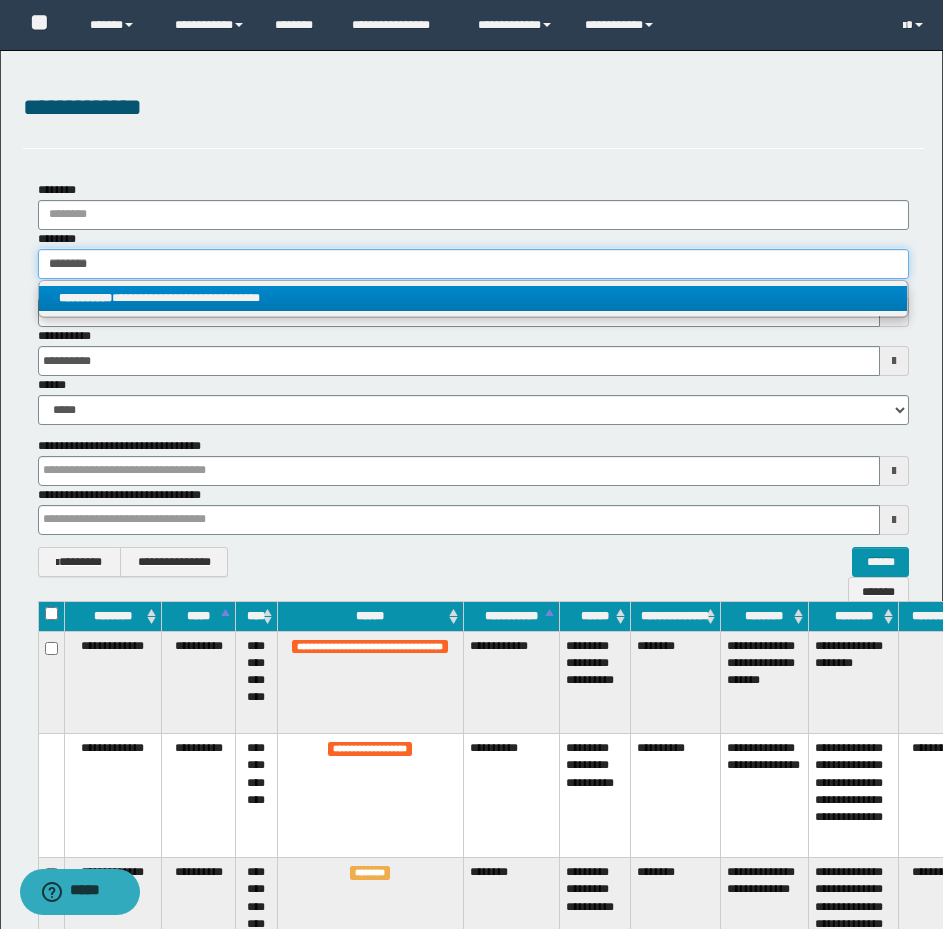 type on "********" 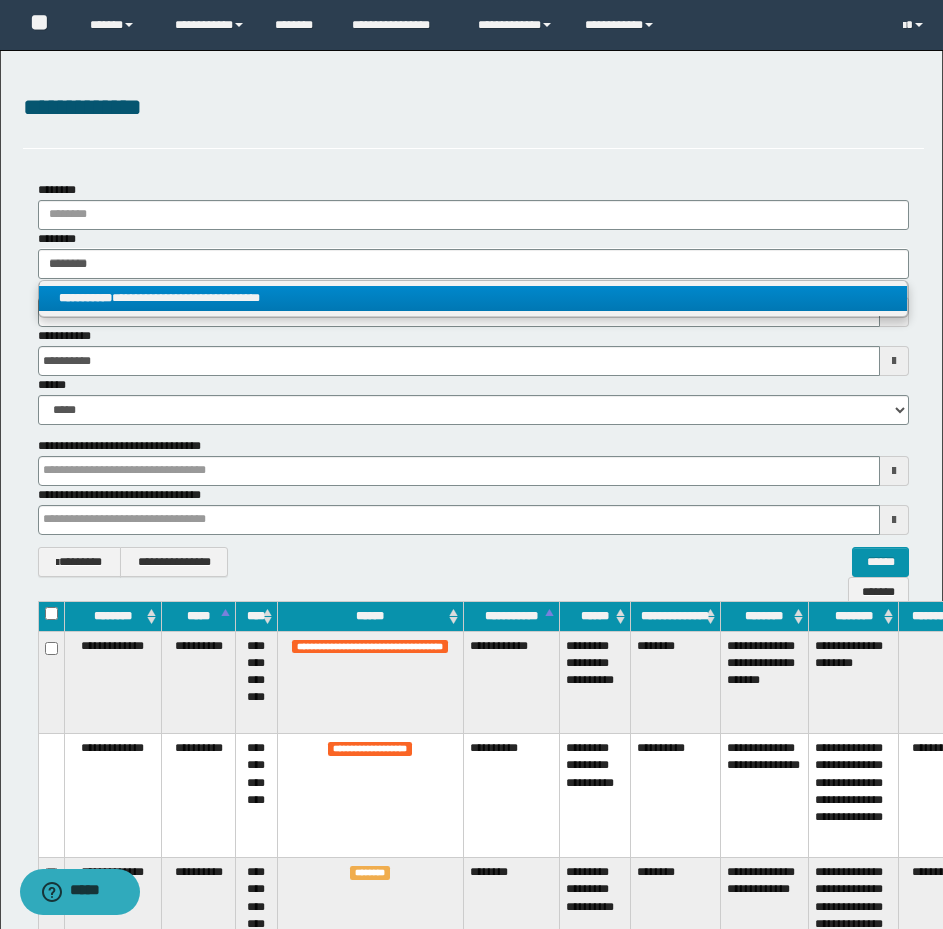click on "**********" at bounding box center (473, 298) 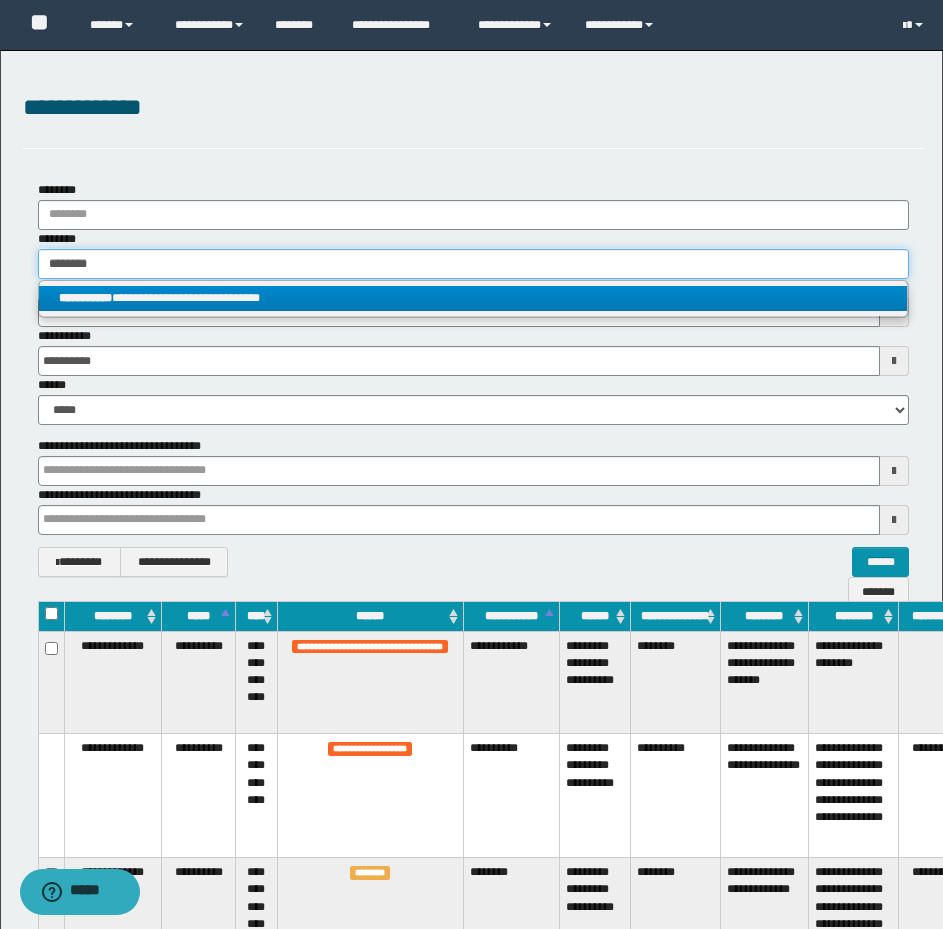 type 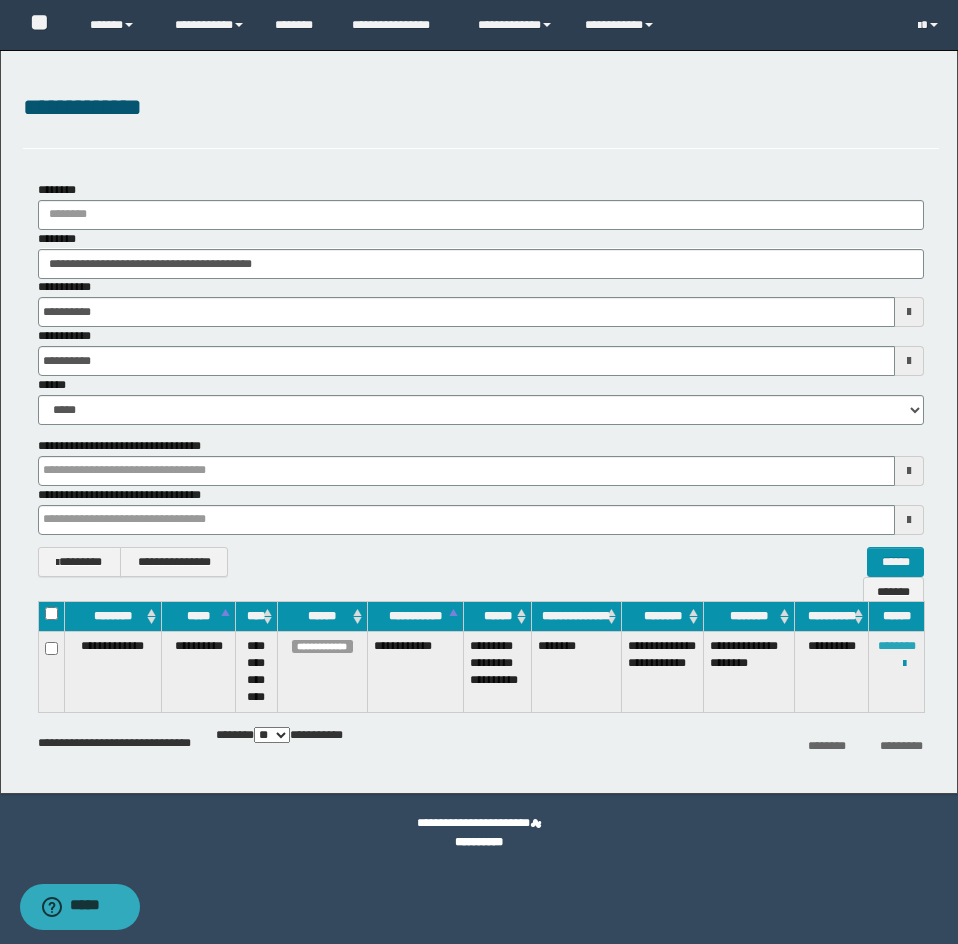 click on "********" at bounding box center [897, 646] 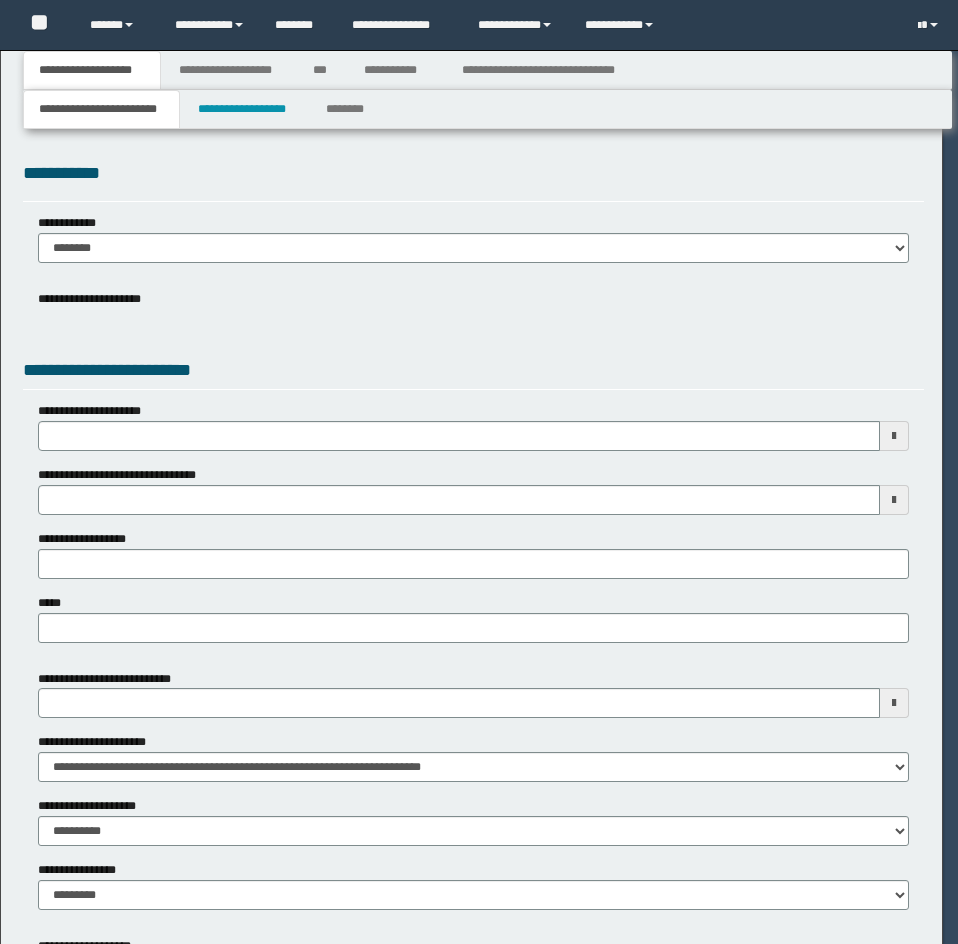scroll, scrollTop: 0, scrollLeft: 0, axis: both 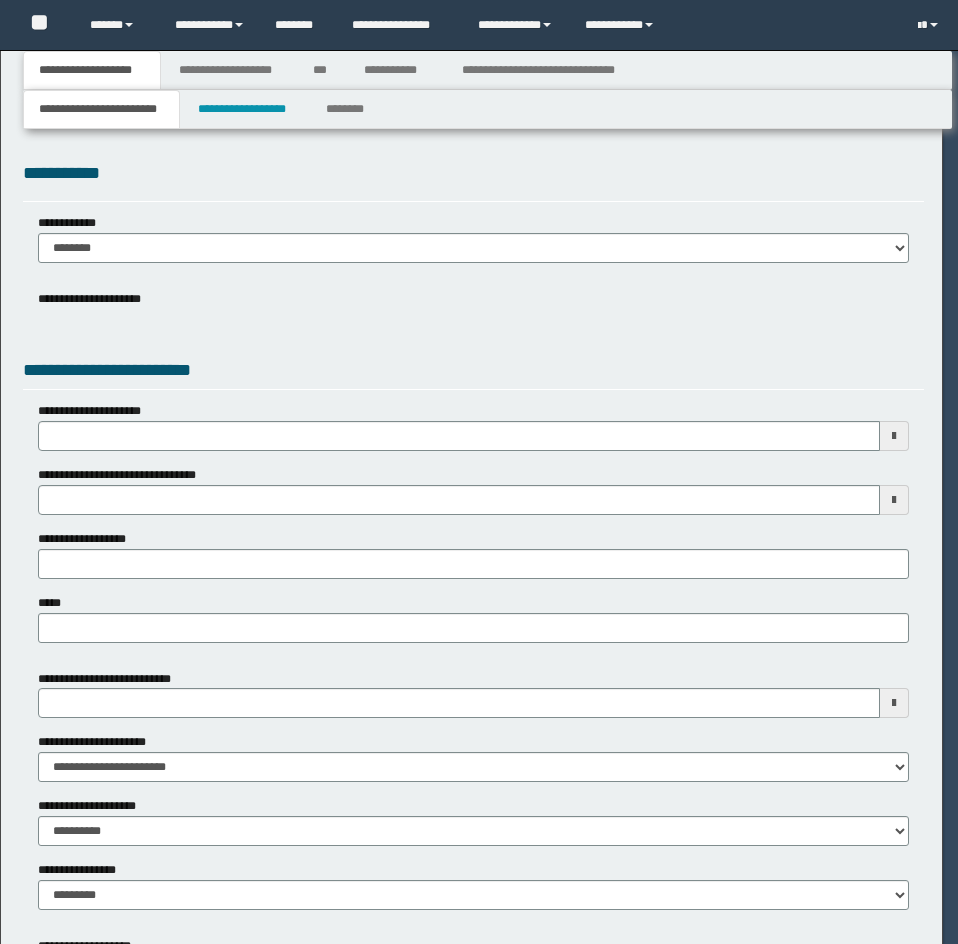 select on "*" 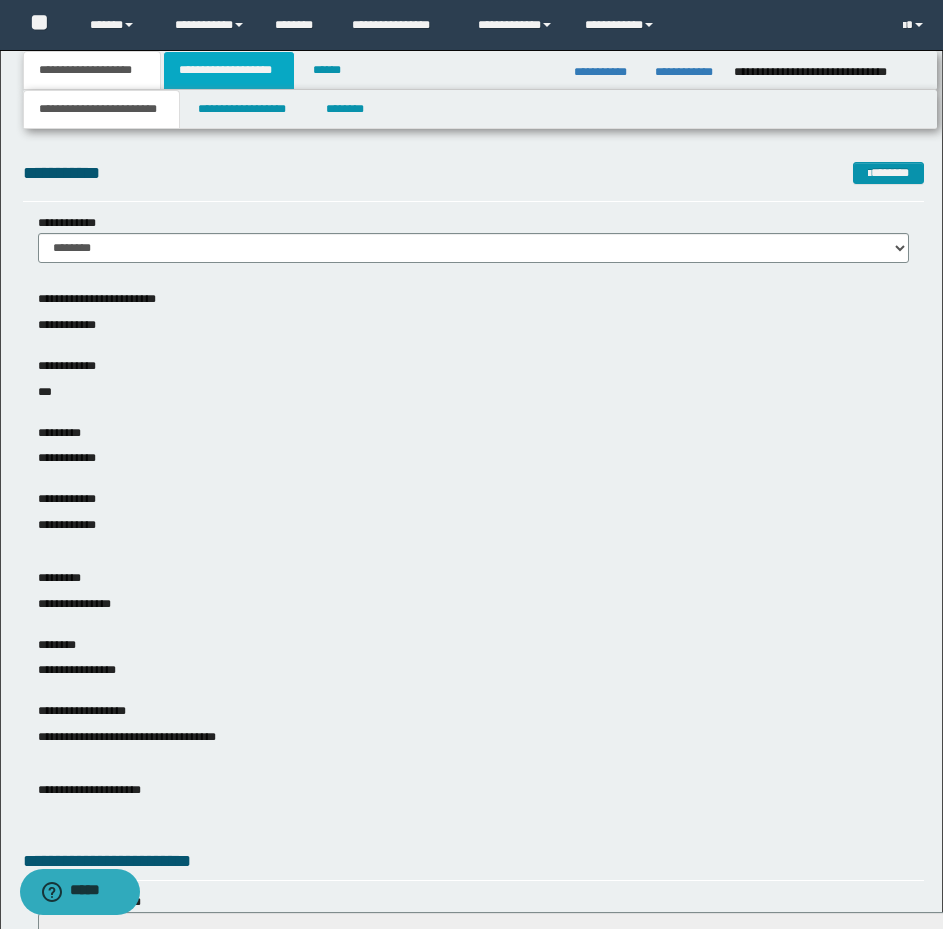drag, startPoint x: 203, startPoint y: 66, endPoint x: 244, endPoint y: 72, distance: 41.4367 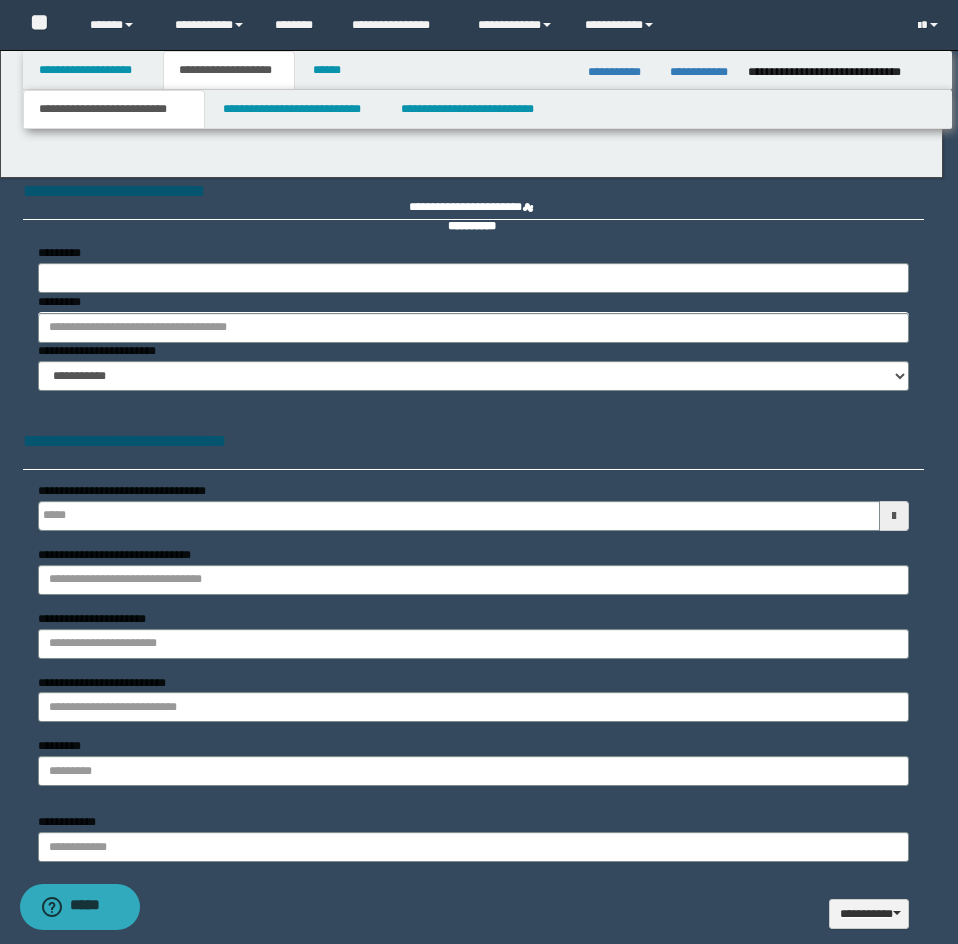 type 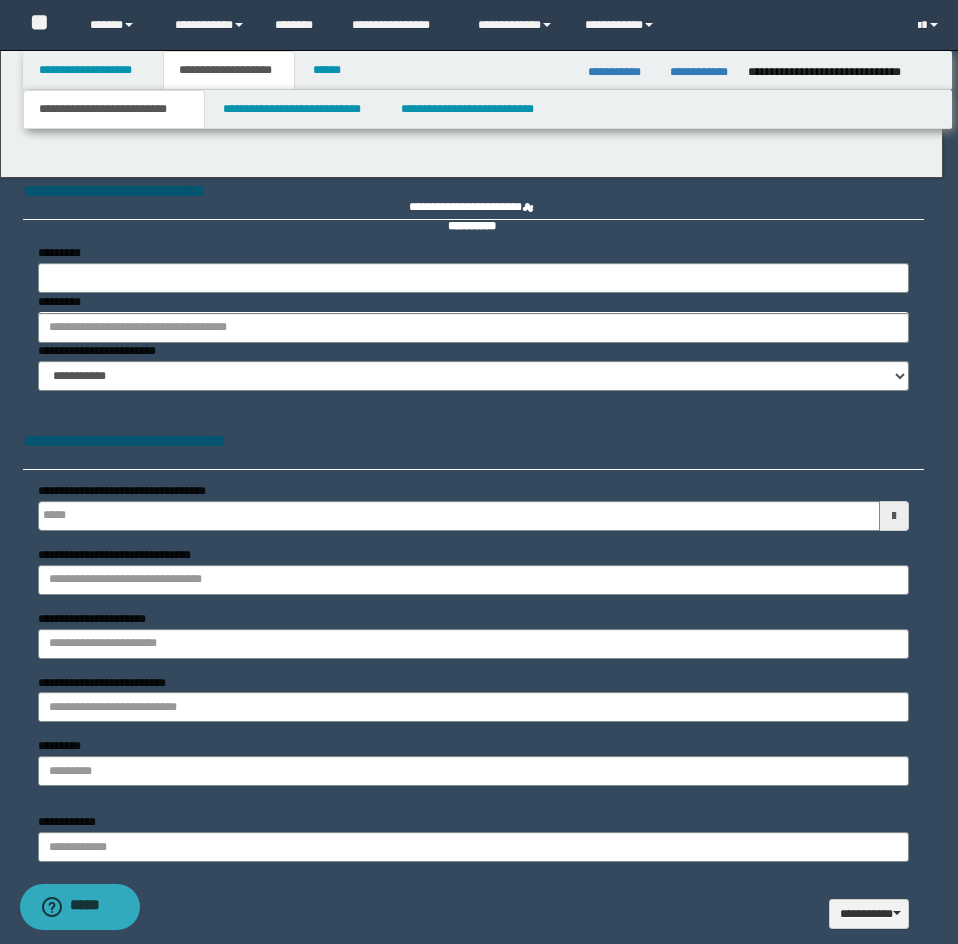 select on "*" 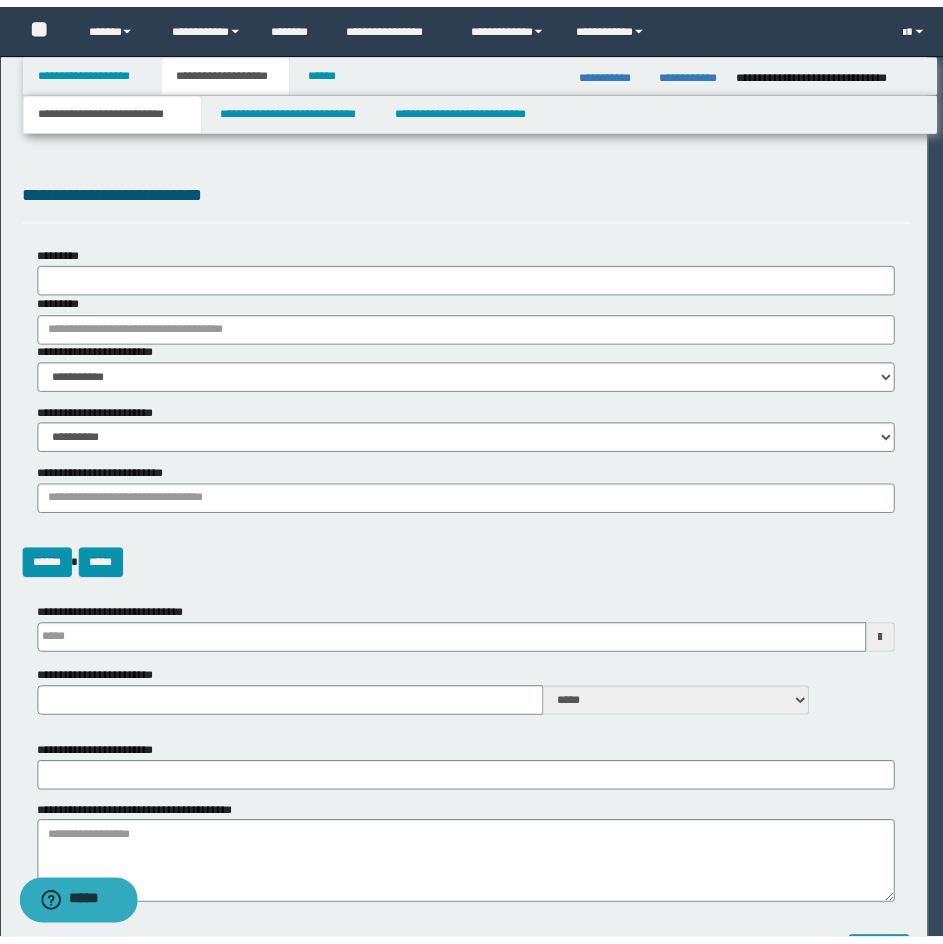scroll, scrollTop: 0, scrollLeft: 0, axis: both 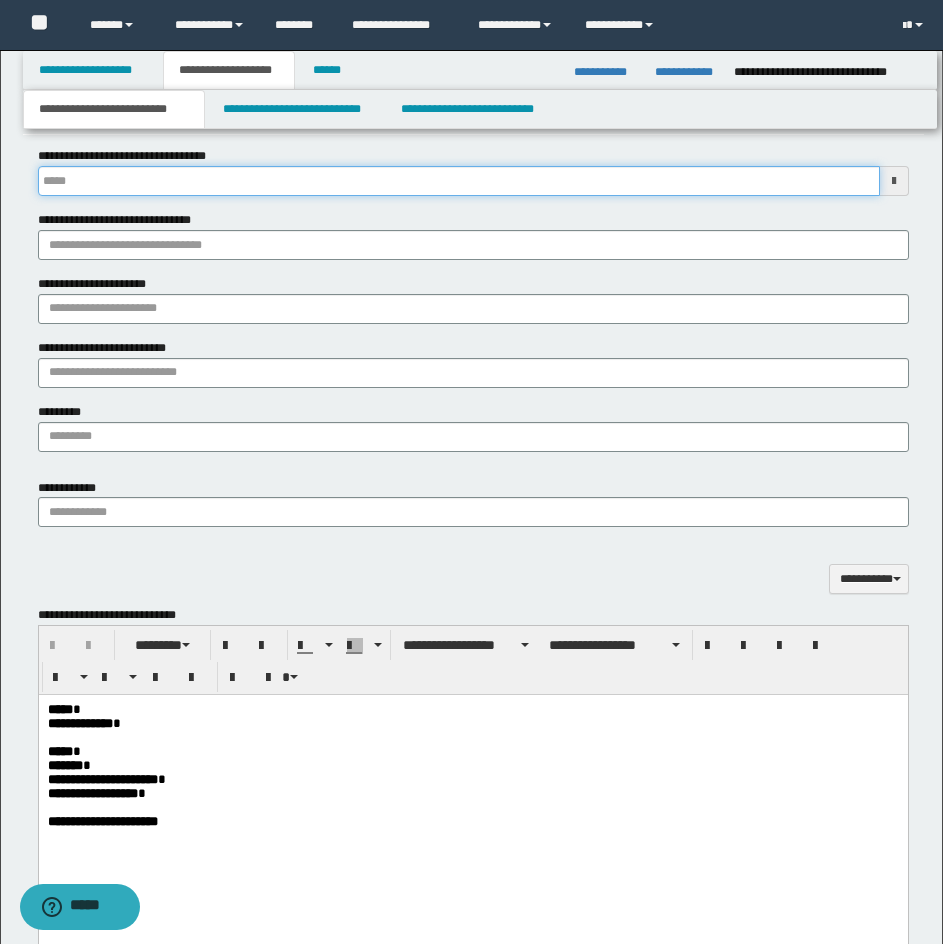 click on "**********" at bounding box center [459, 181] 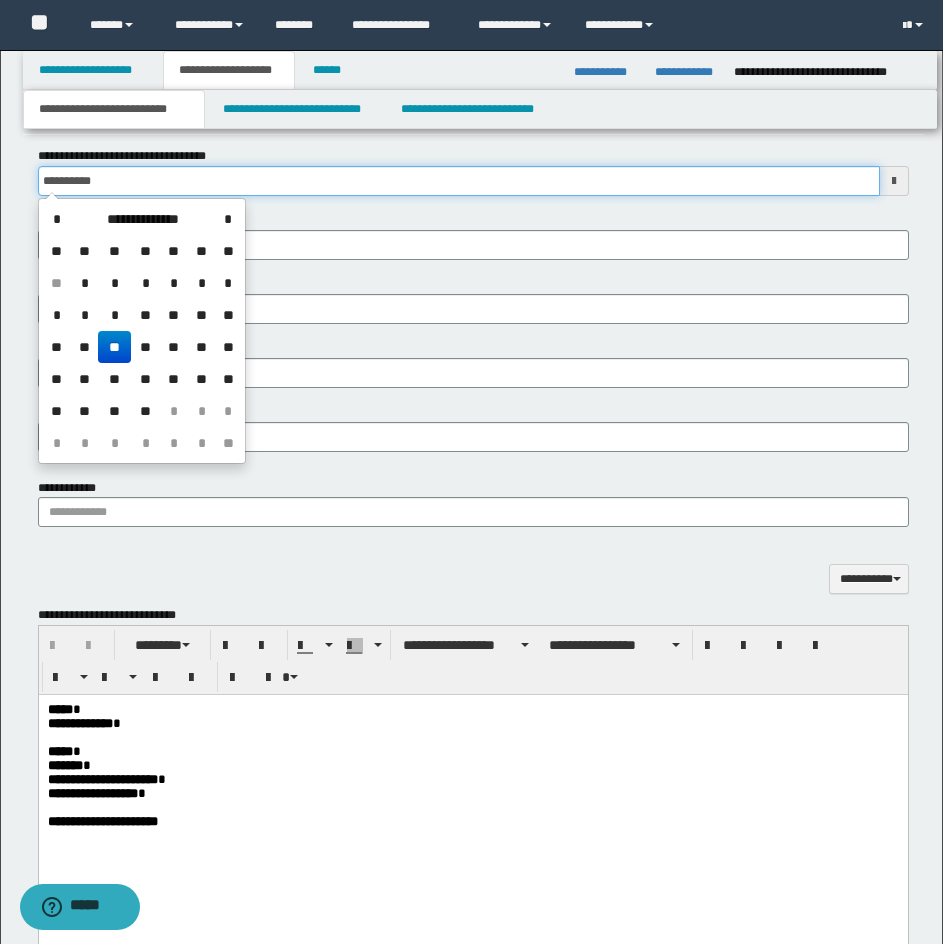 type on "**********" 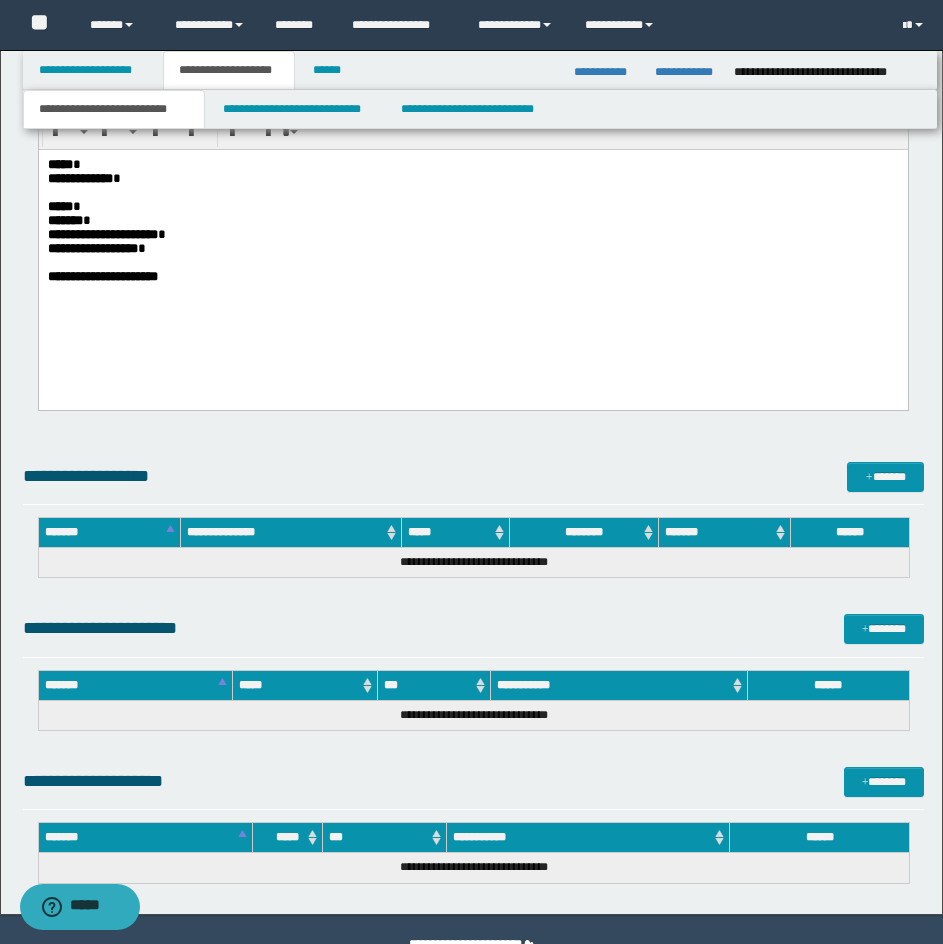 scroll, scrollTop: 1551, scrollLeft: 0, axis: vertical 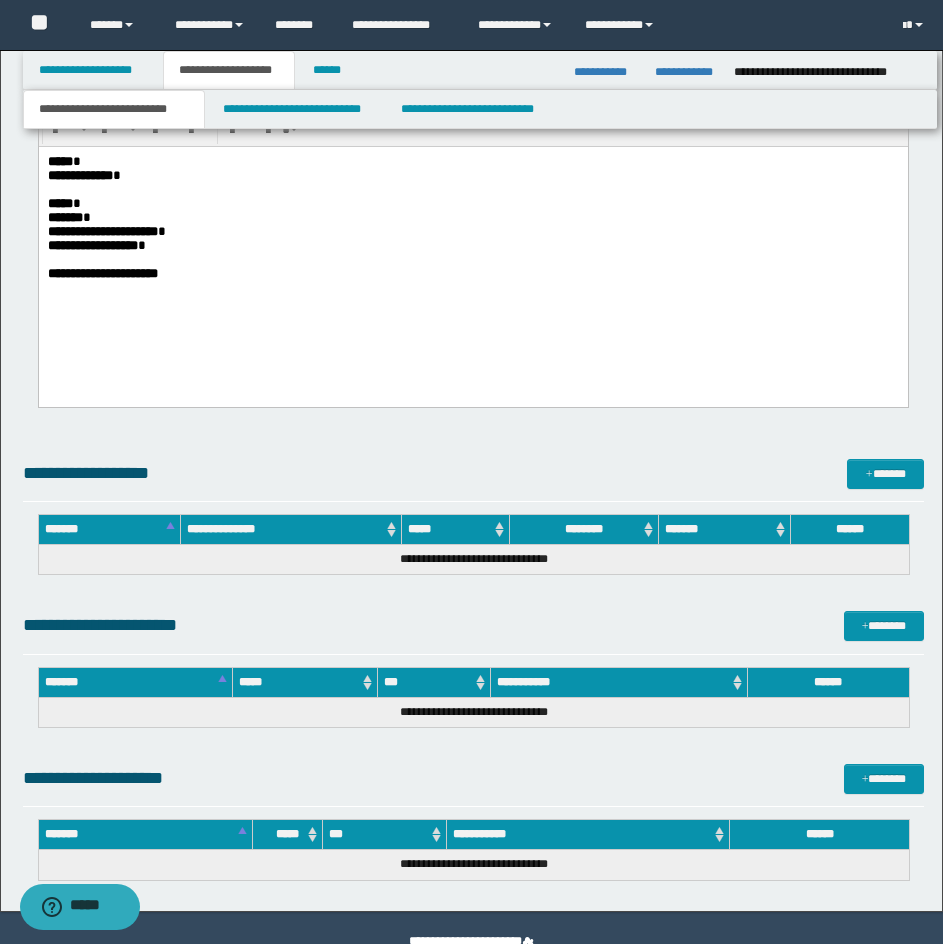 type 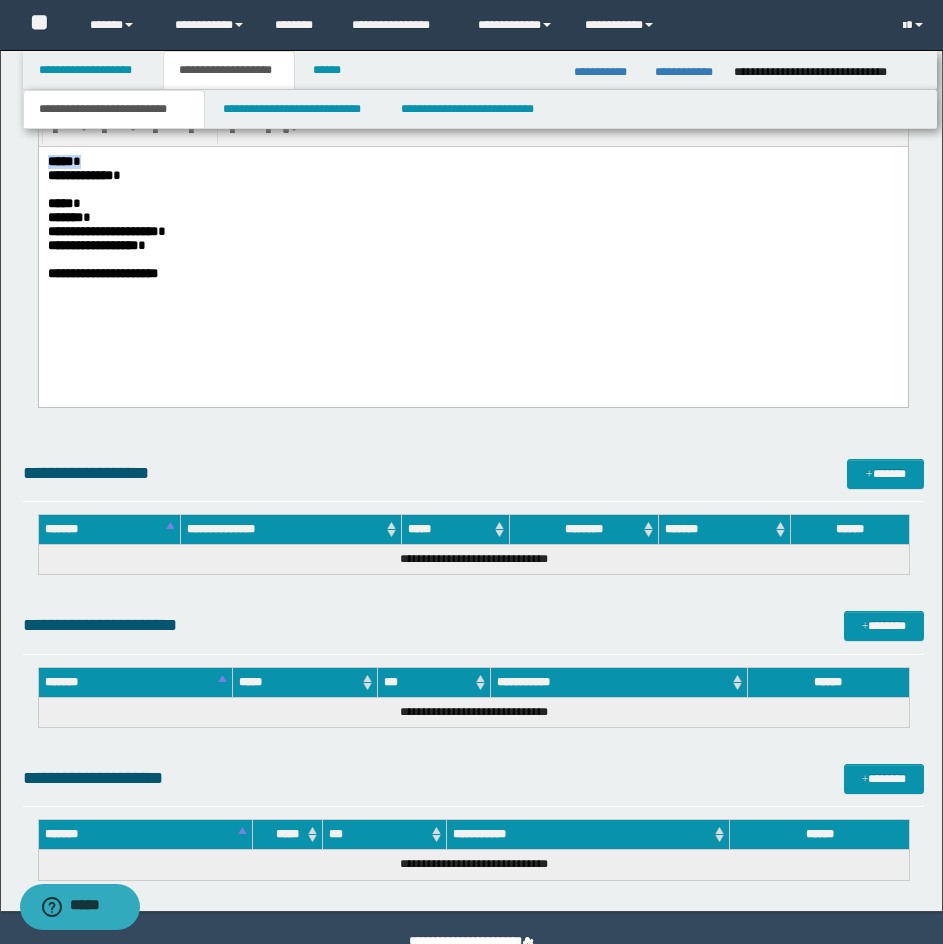 drag, startPoint x: 49, startPoint y: 177, endPoint x: 41, endPoint y: 156, distance: 22.472204 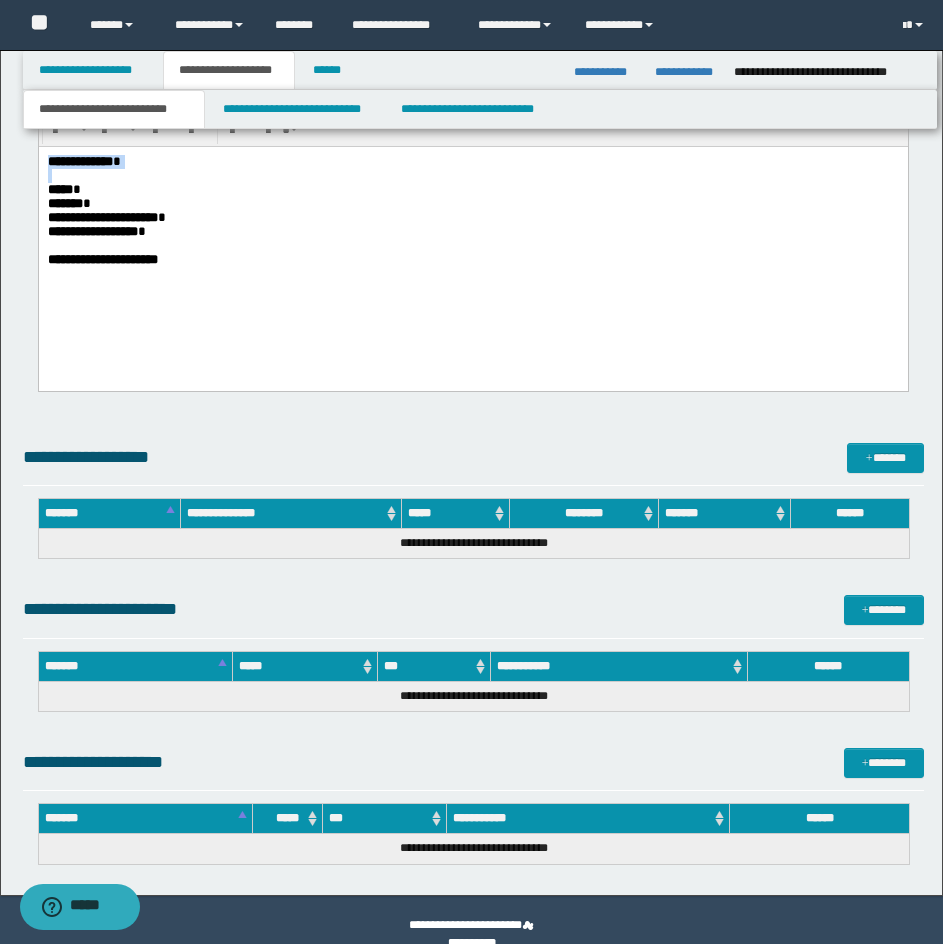 drag, startPoint x: 50, startPoint y: 197, endPoint x: 46, endPoint y: 153, distance: 44.181442 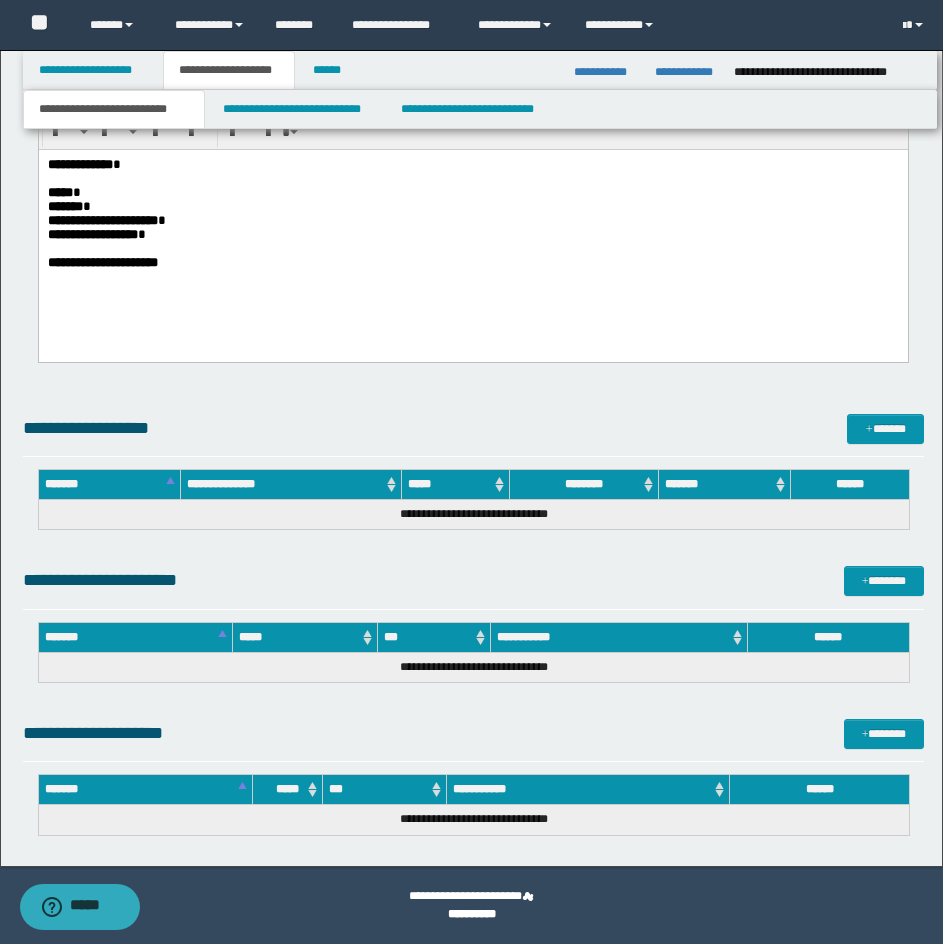 scroll, scrollTop: 1548, scrollLeft: 0, axis: vertical 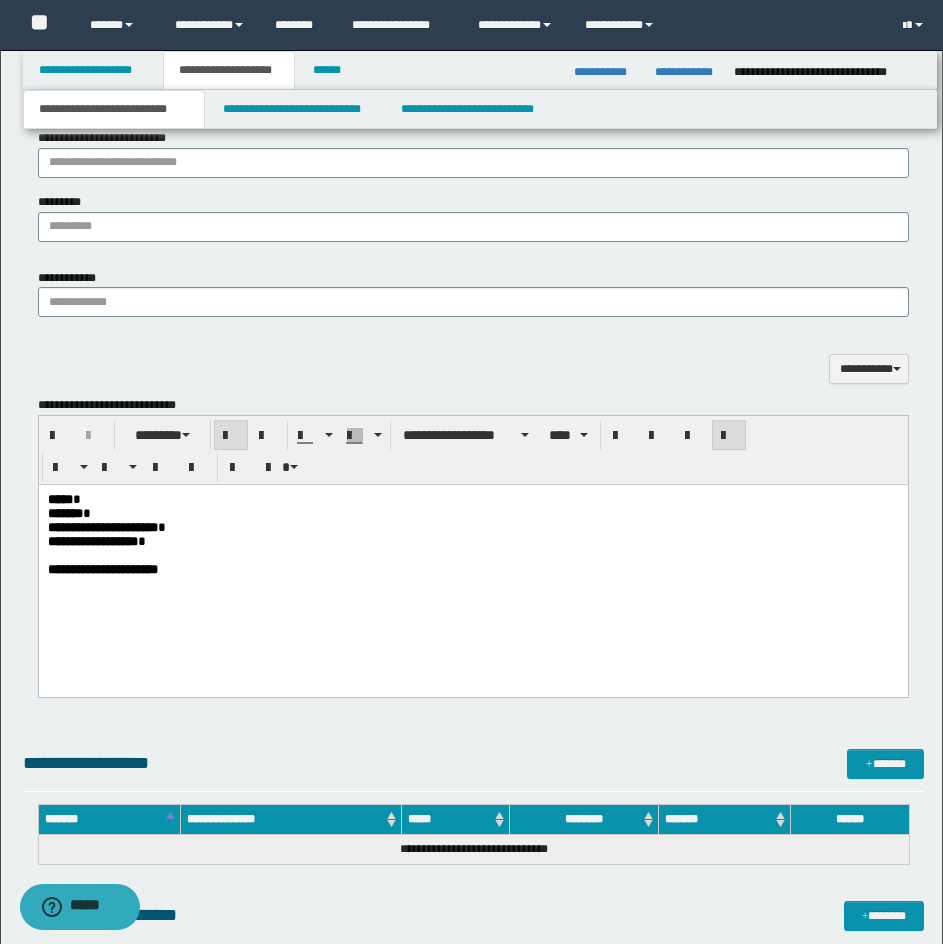 click on "**********" at bounding box center (473, 96) 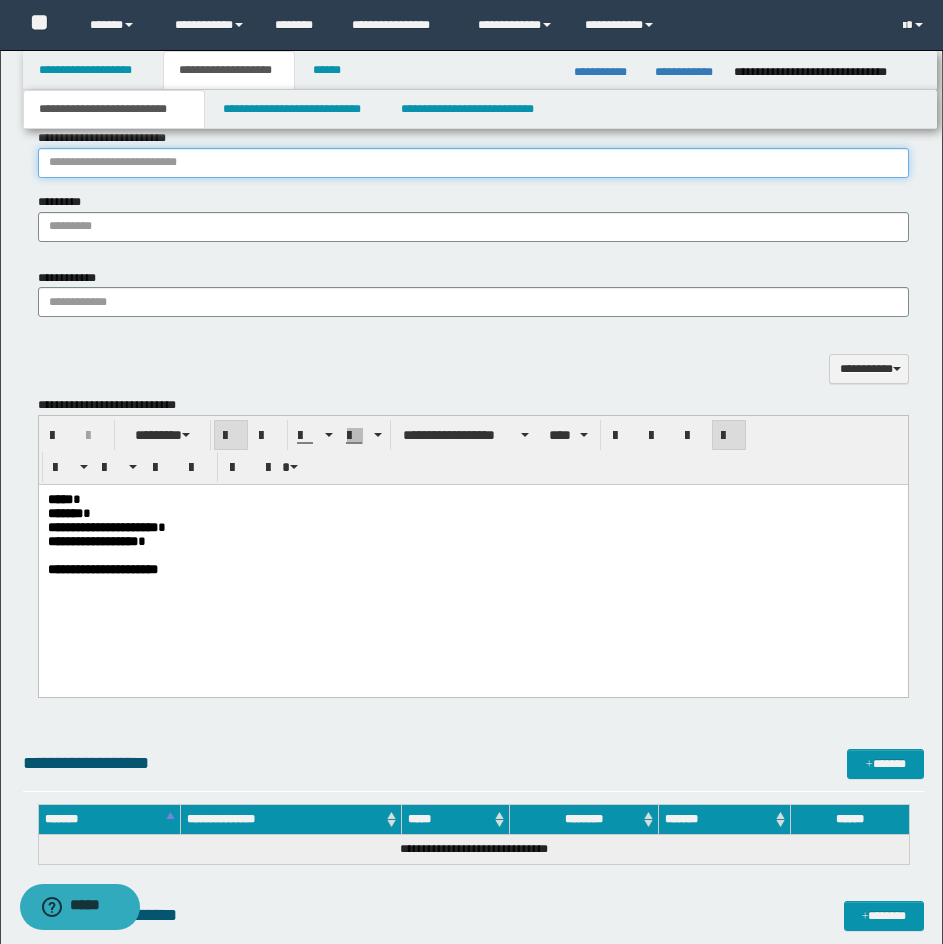 click on "**********" at bounding box center (473, 163) 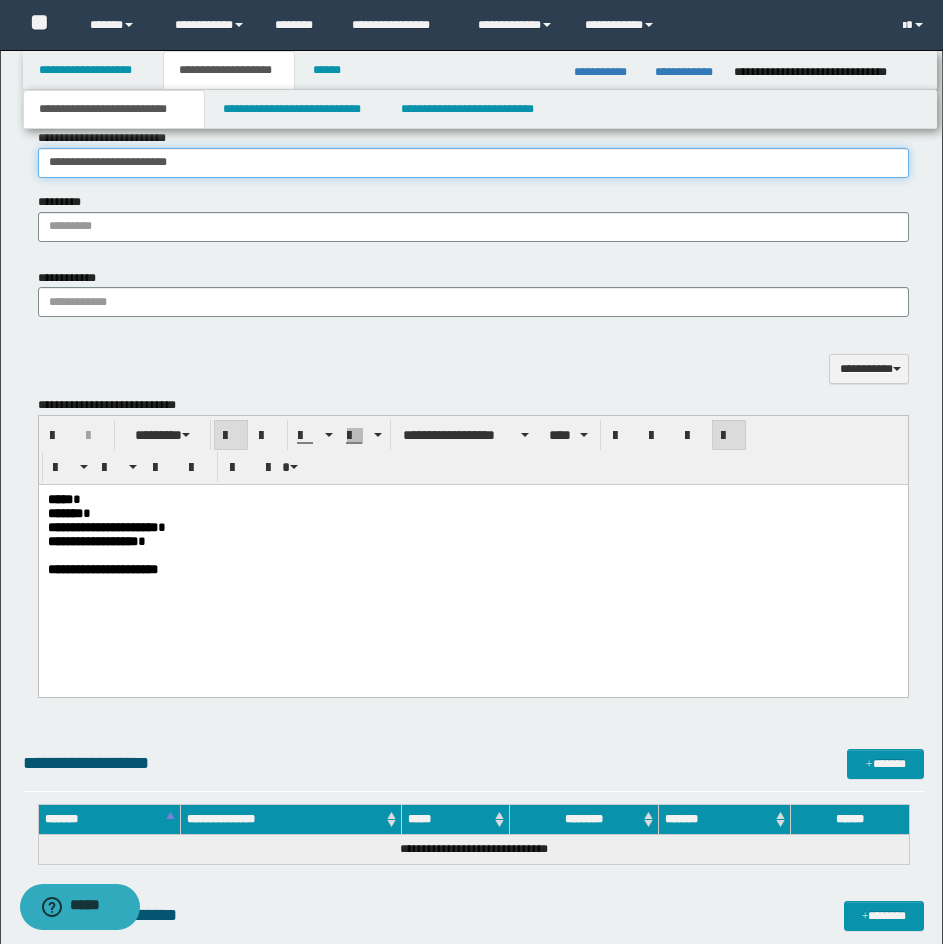 type on "**********" 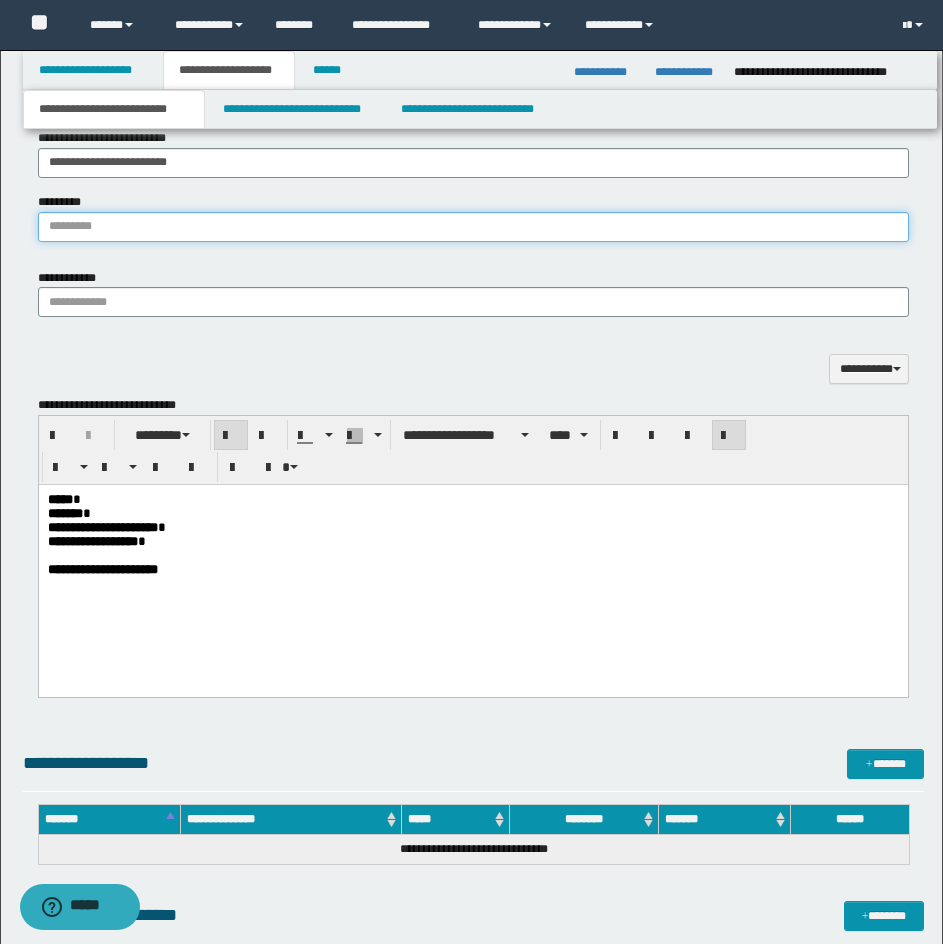 click on "*********" at bounding box center [473, 227] 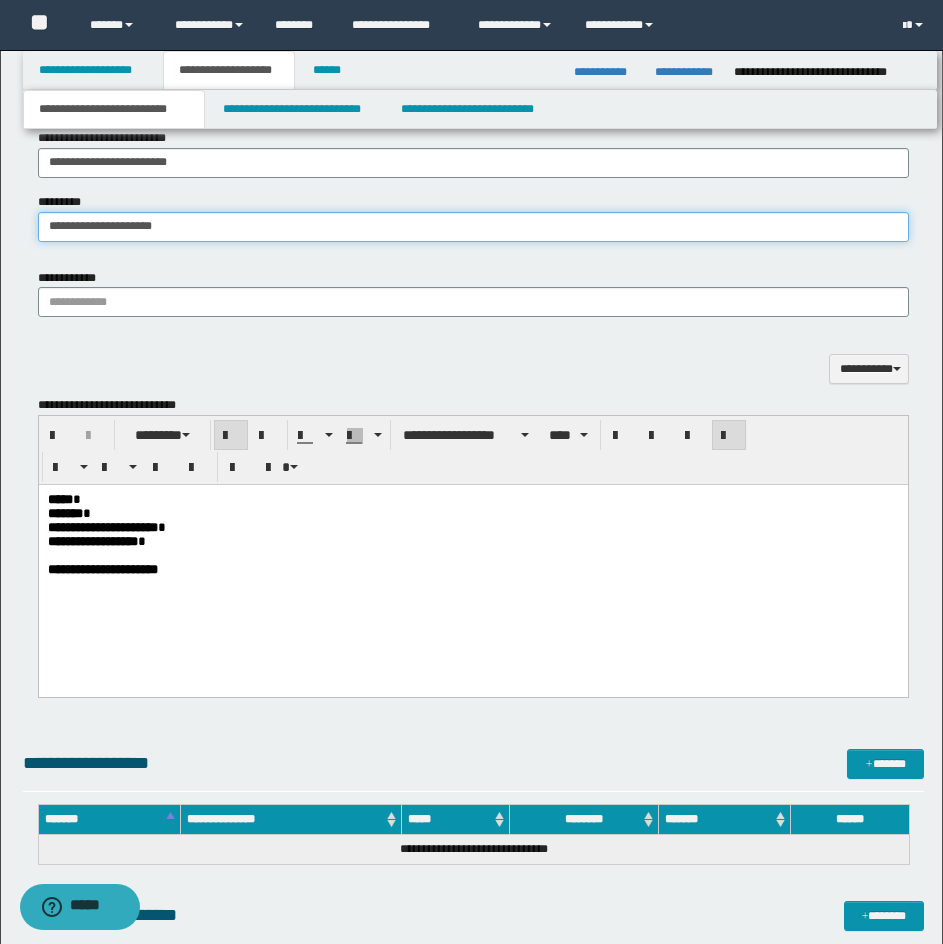 type on "**********" 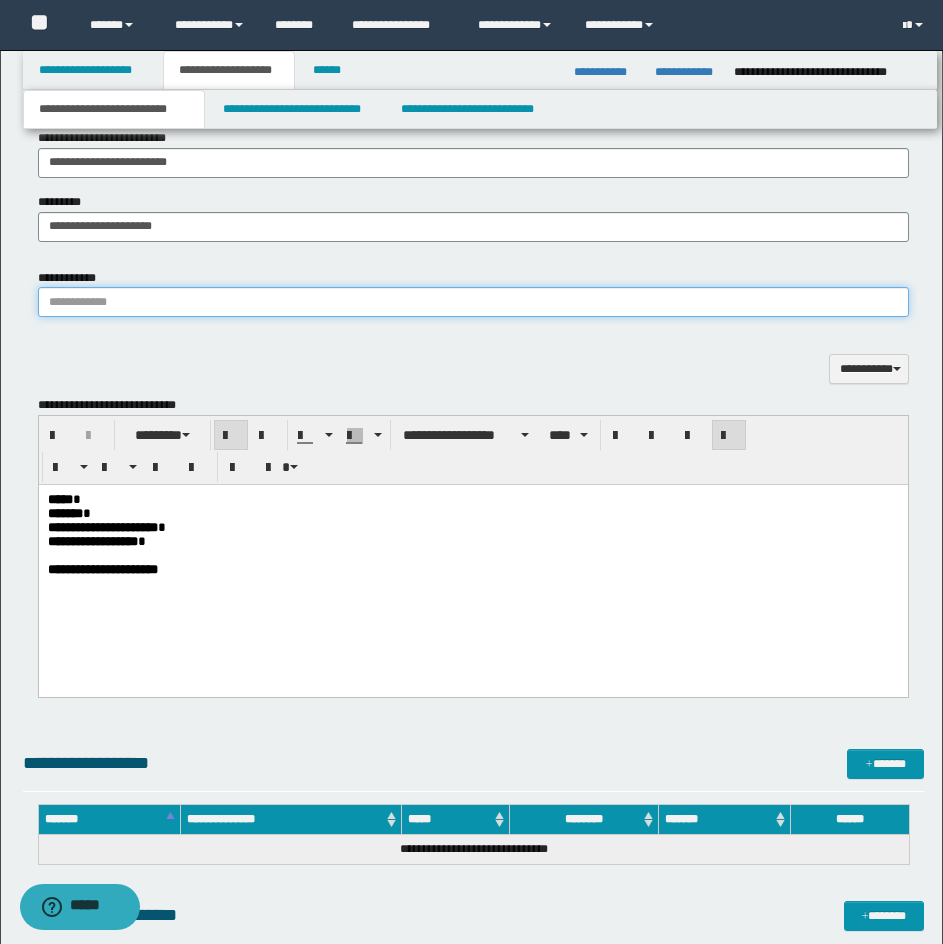 click on "**********" at bounding box center (473, 302) 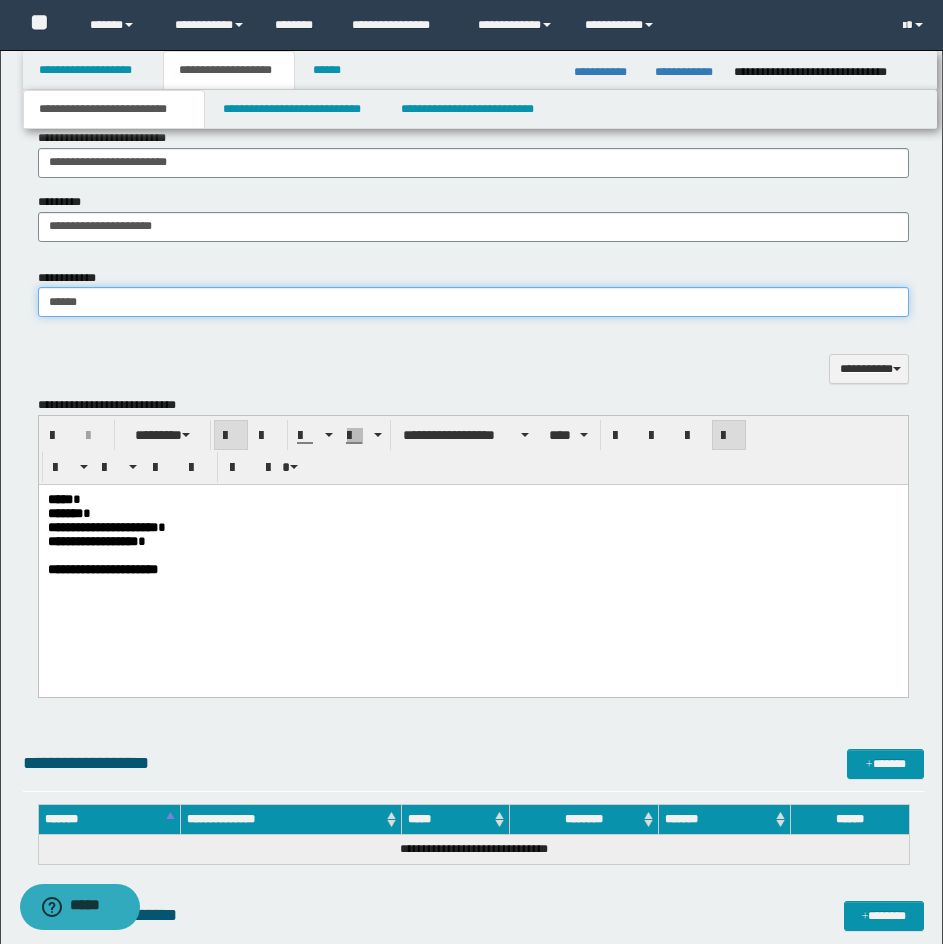 scroll, scrollTop: 1430, scrollLeft: 0, axis: vertical 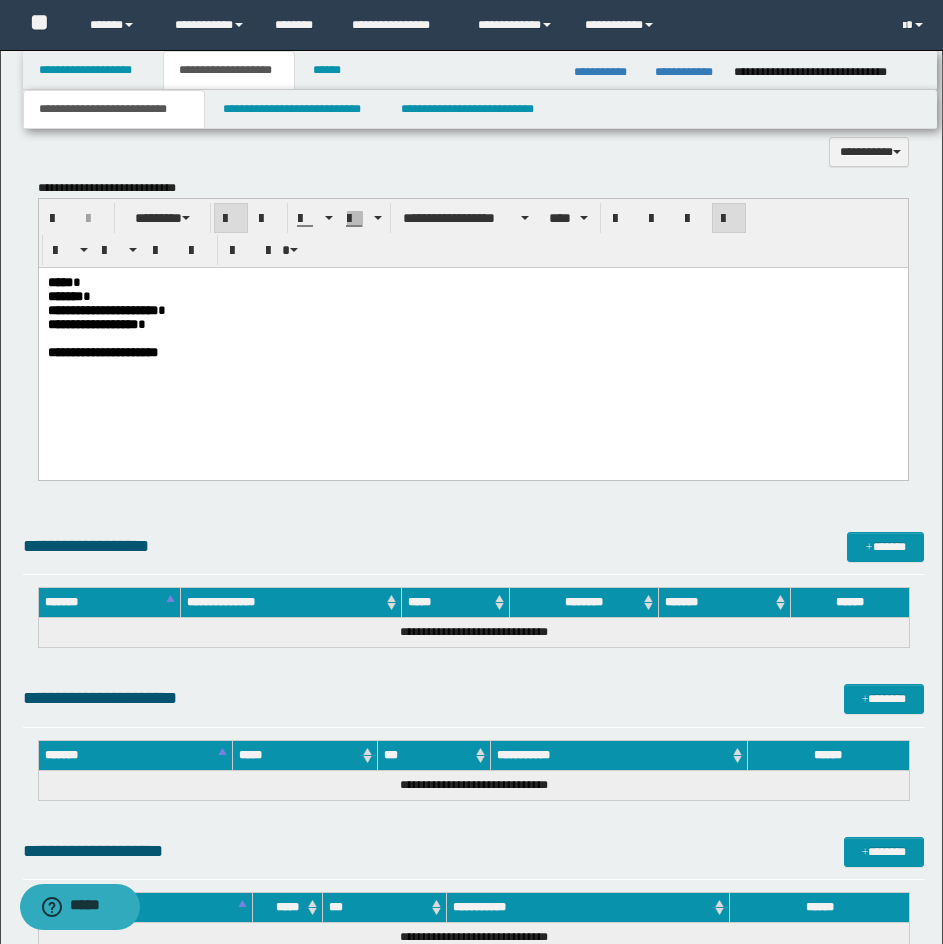 type on "******" 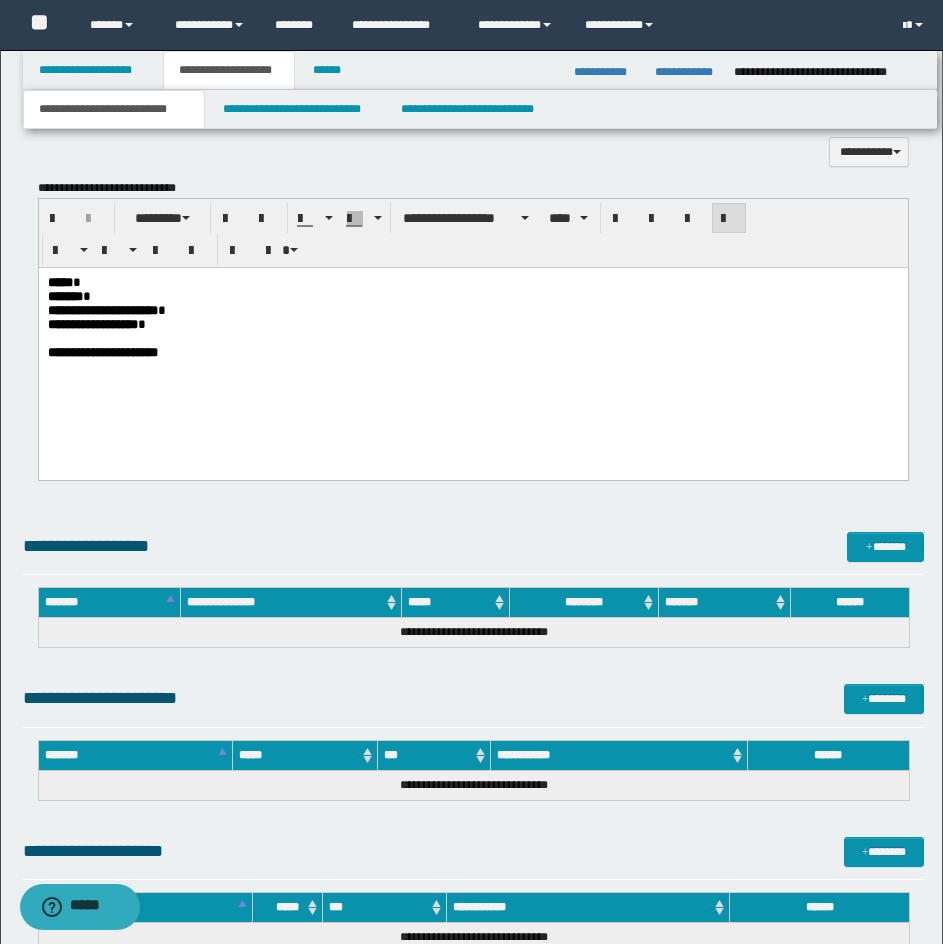 click on "***** *" at bounding box center [472, 282] 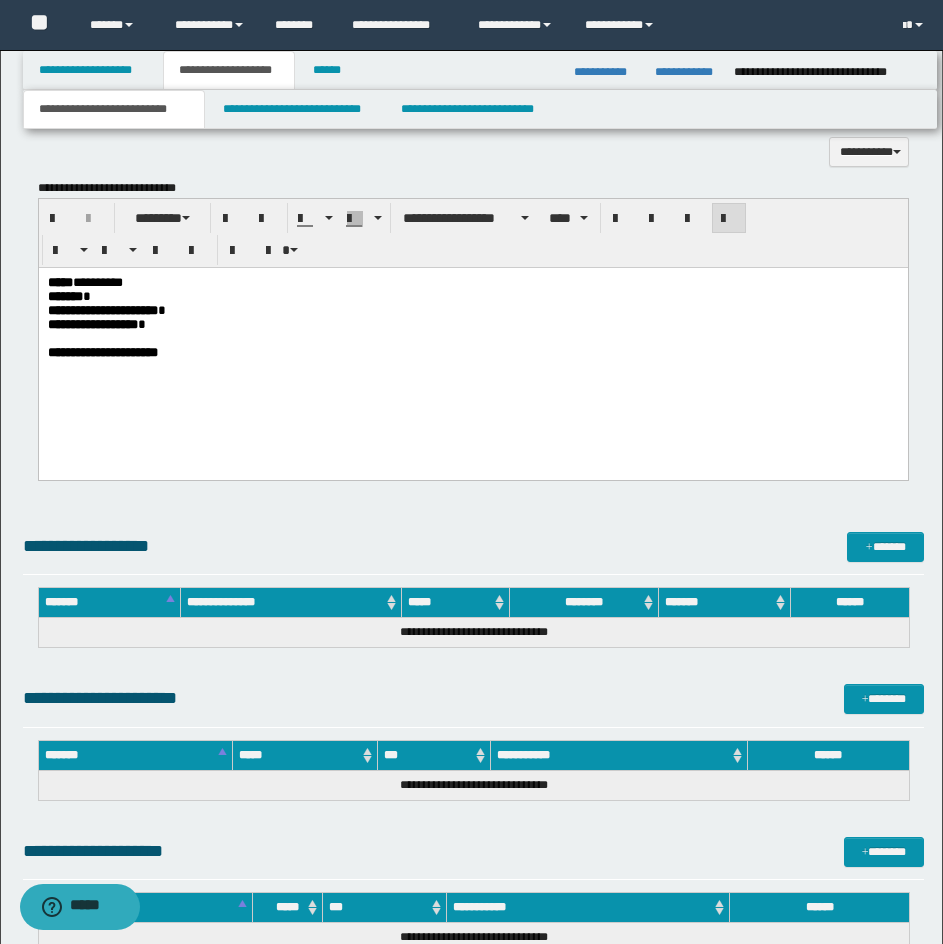 click on "******* *" at bounding box center (472, 296) 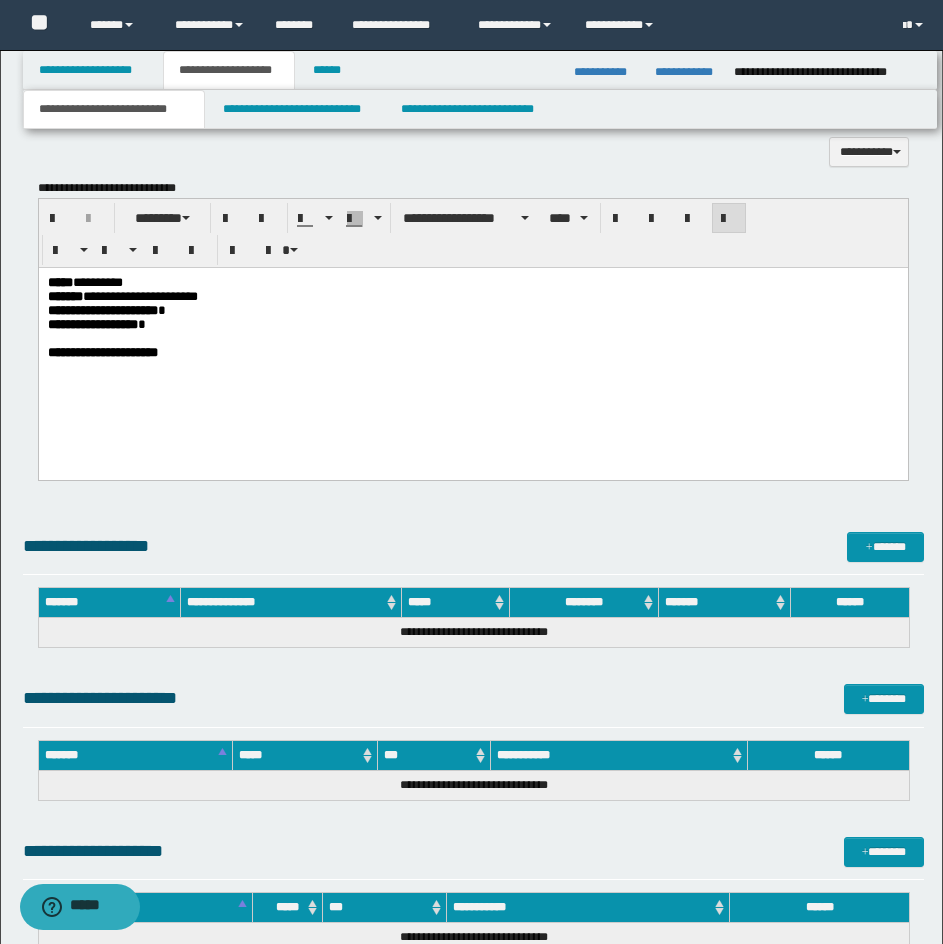click on "**********" at bounding box center [472, 310] 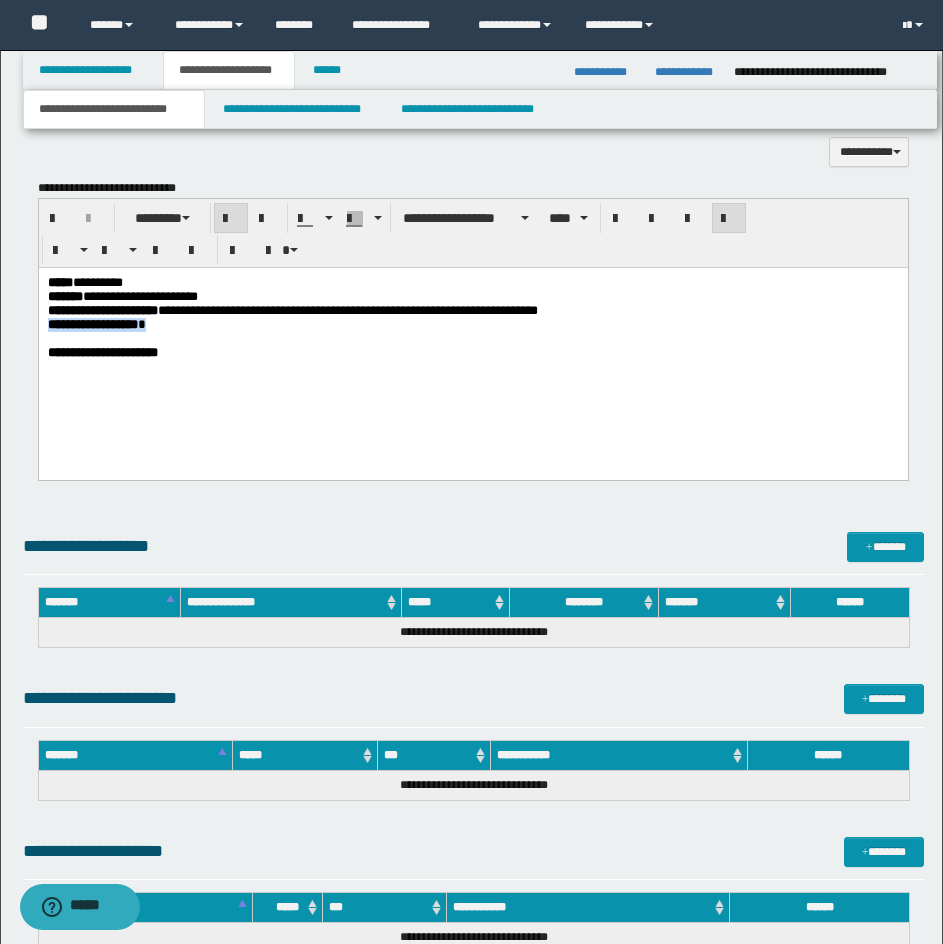 drag, startPoint x: 200, startPoint y: 326, endPoint x: 47, endPoint y: 335, distance: 153.26448 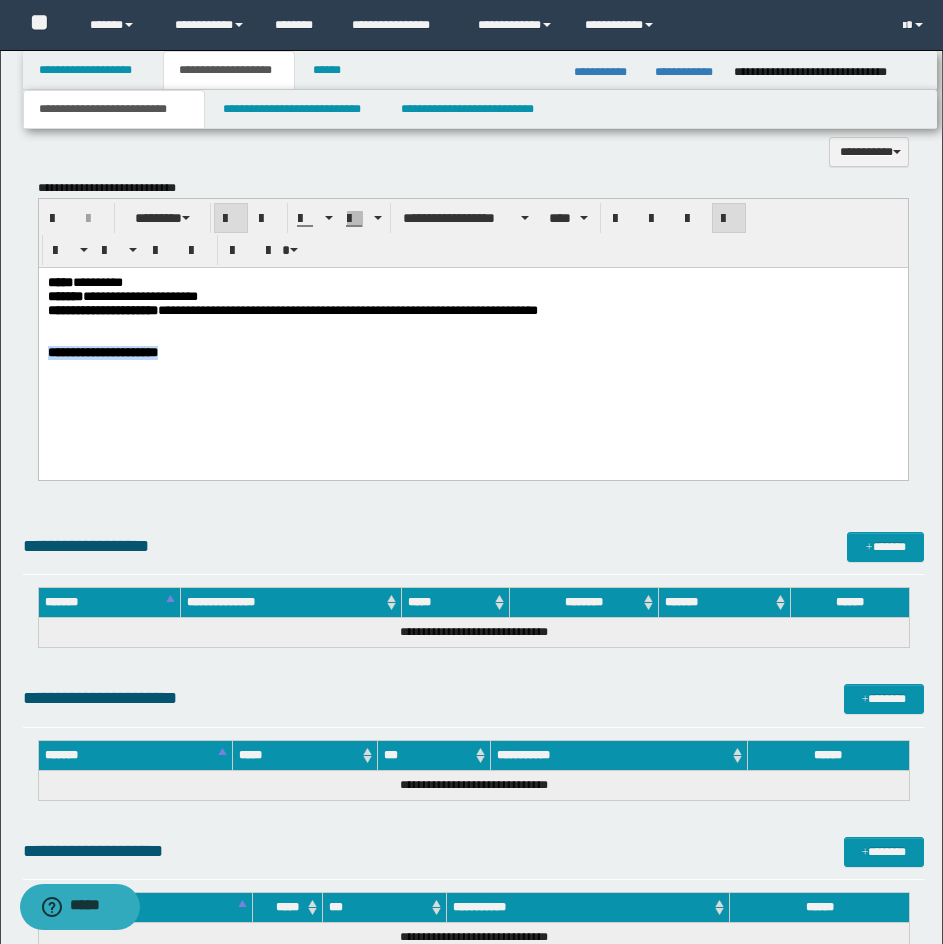 drag, startPoint x: 204, startPoint y: 358, endPoint x: 5, endPoint y: 372, distance: 199.49185 